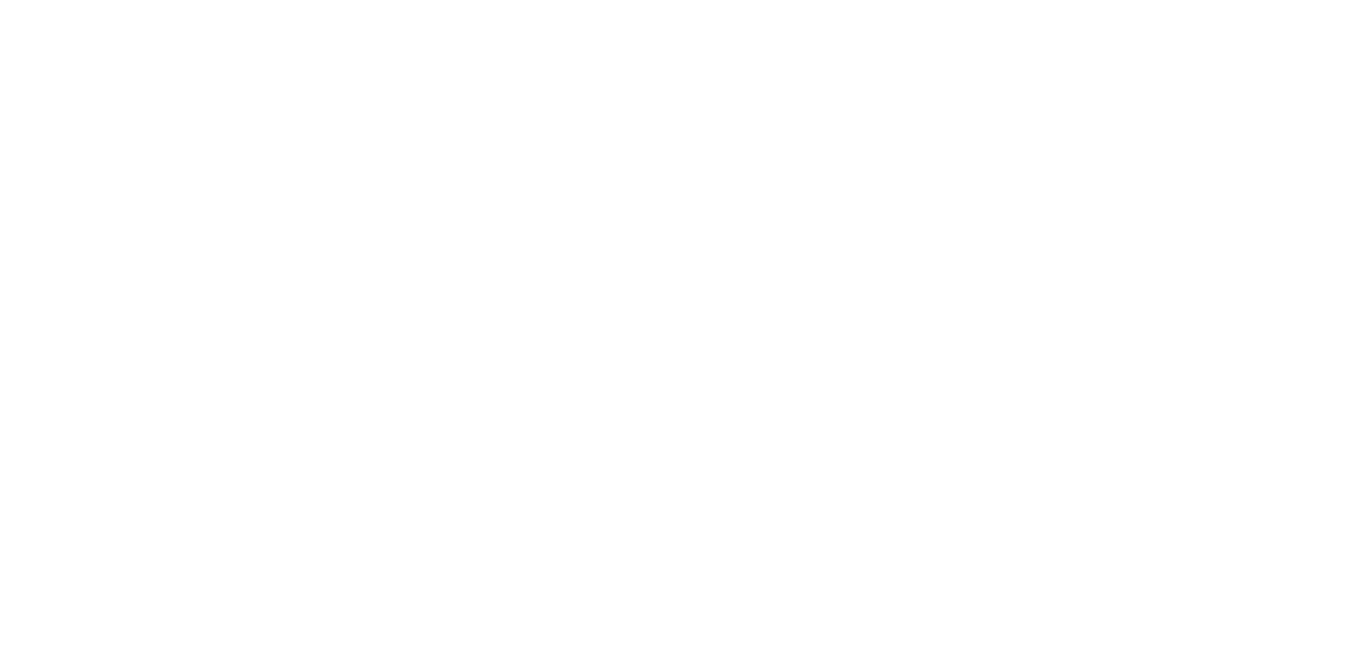 scroll, scrollTop: 0, scrollLeft: 0, axis: both 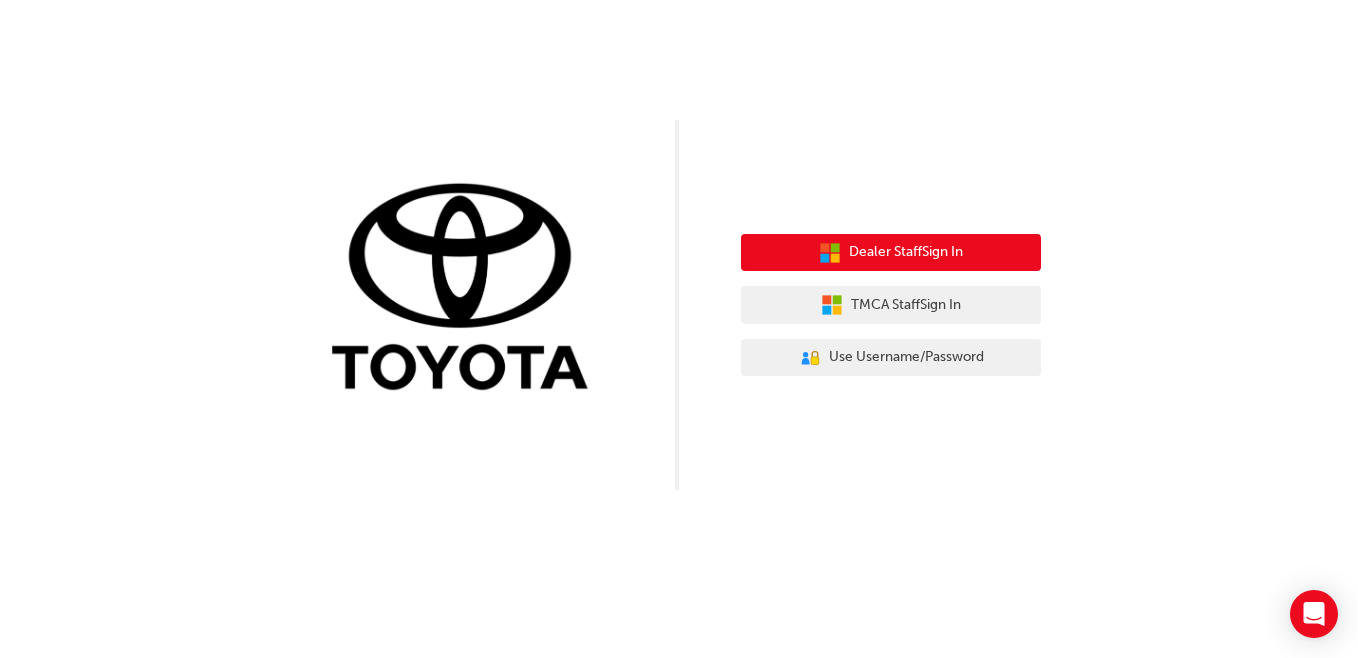 click on "Dealer Staff  Sign In" at bounding box center (891, 253) 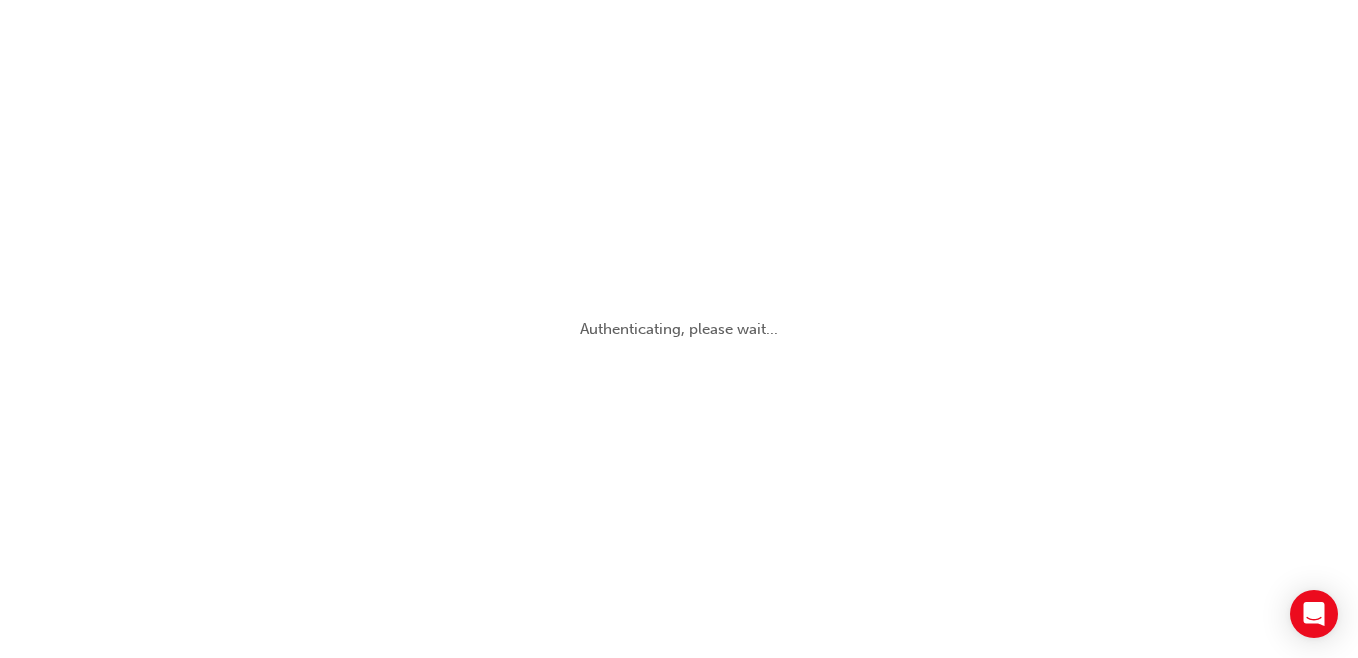 scroll, scrollTop: 0, scrollLeft: 0, axis: both 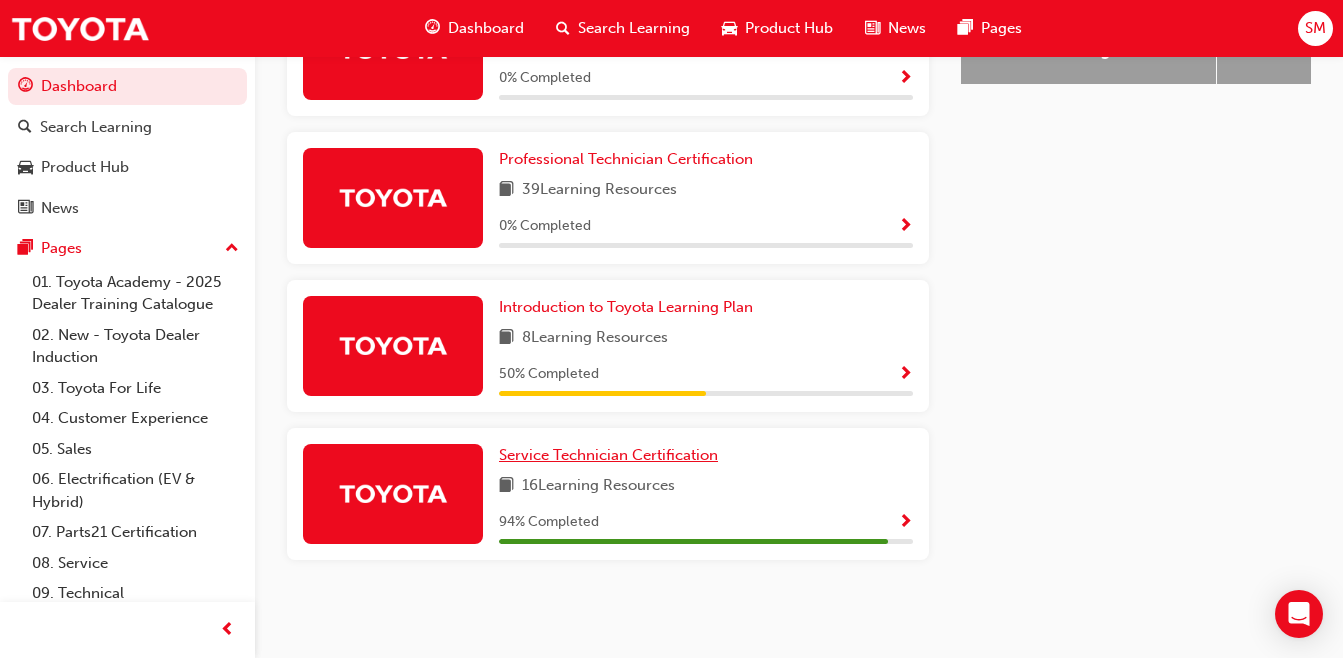 click on "Service Technician Certification" at bounding box center [608, 455] 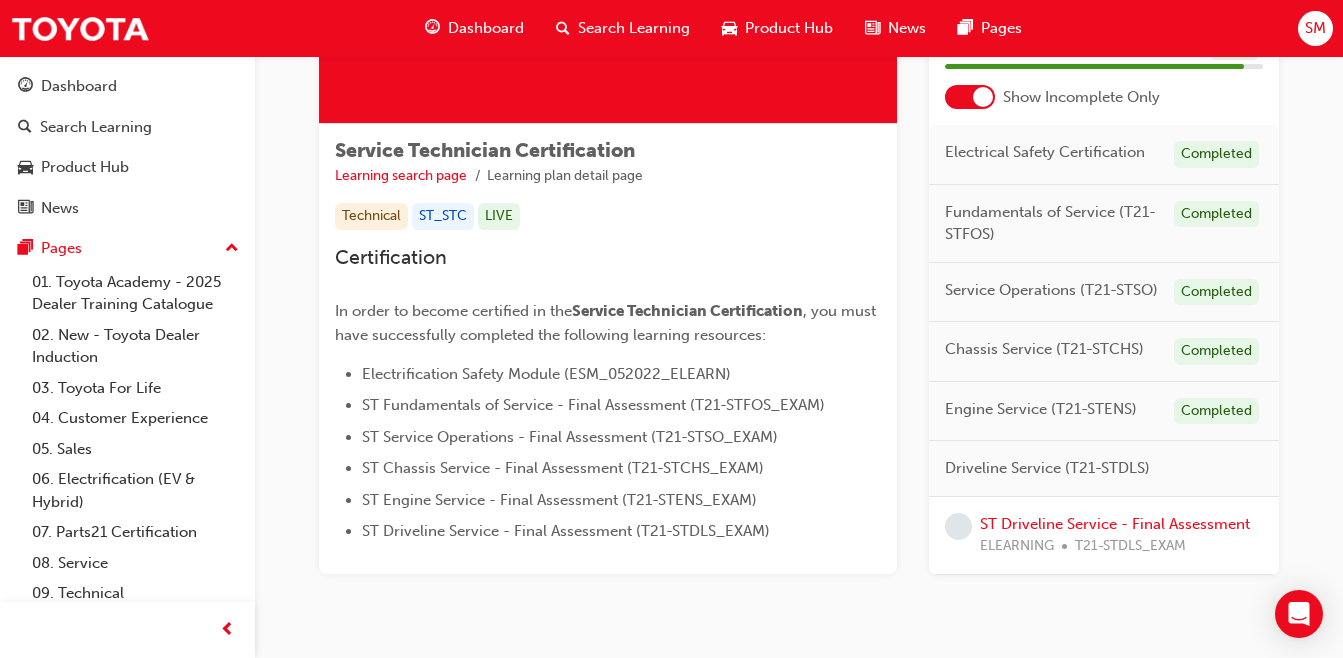 scroll, scrollTop: 342, scrollLeft: 0, axis: vertical 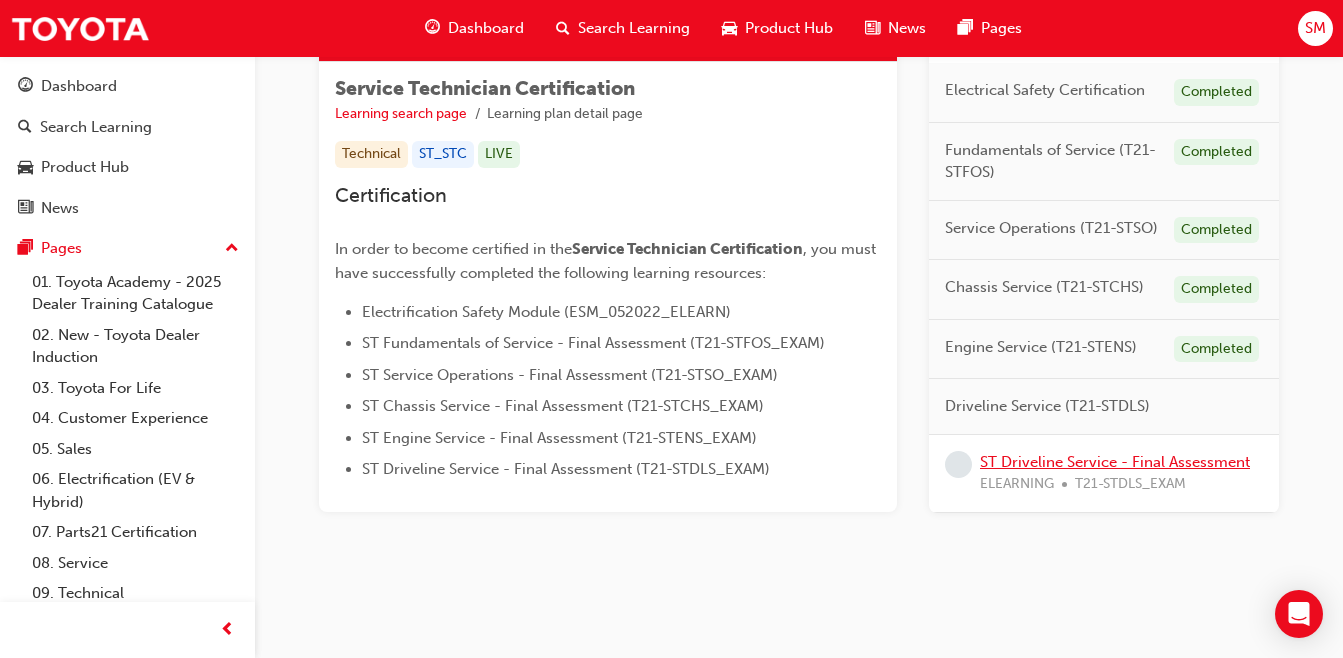 click on "ST Driveline Service - Final Assessment" at bounding box center [1115, 461] 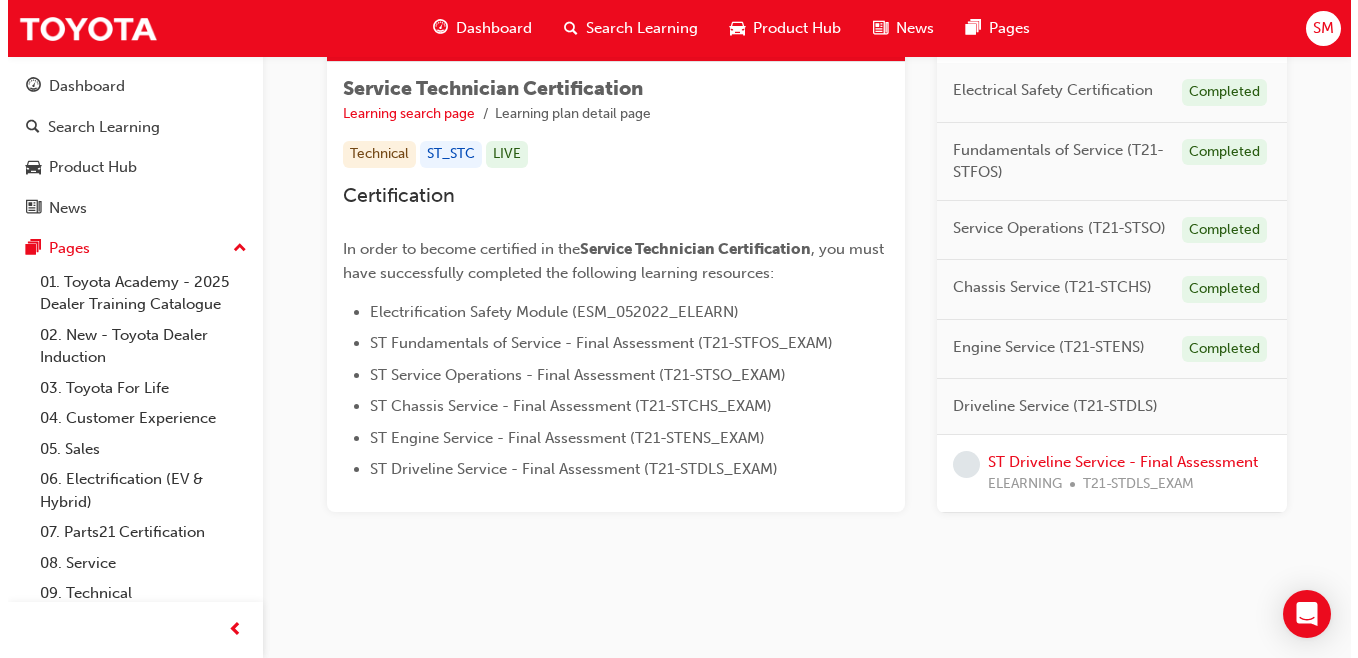 scroll, scrollTop: 0, scrollLeft: 0, axis: both 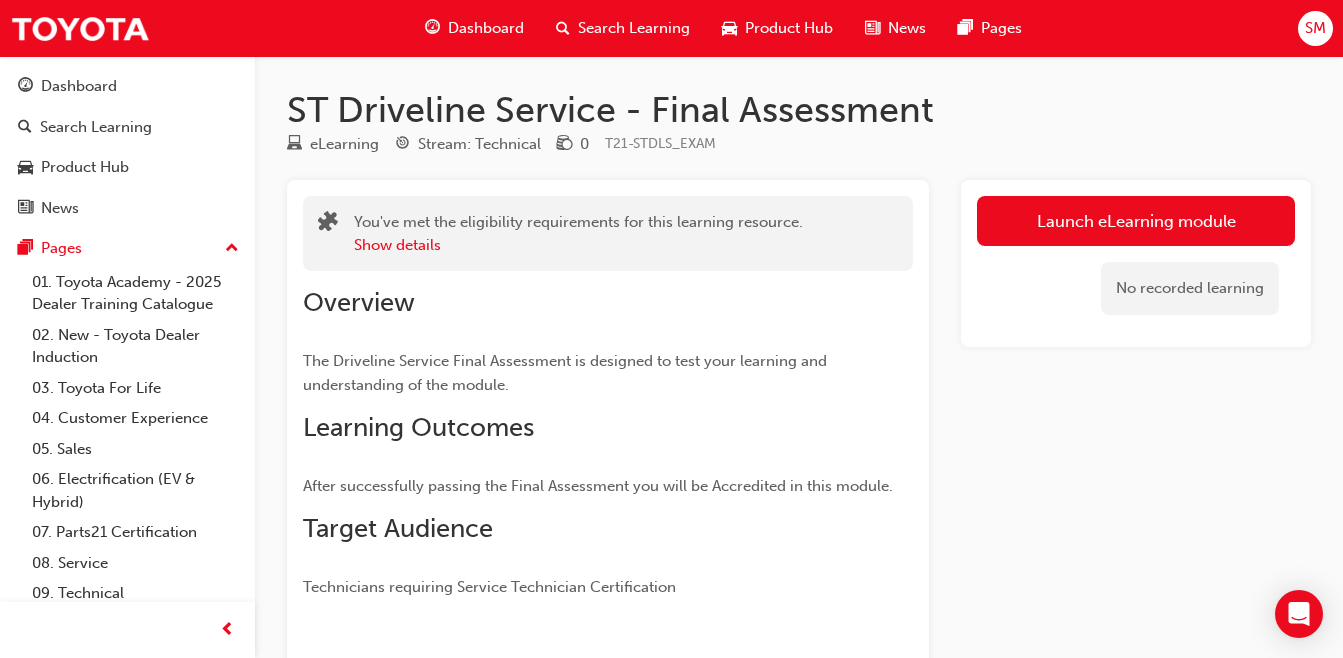 click on "Launch eLearning module" at bounding box center [1136, 221] 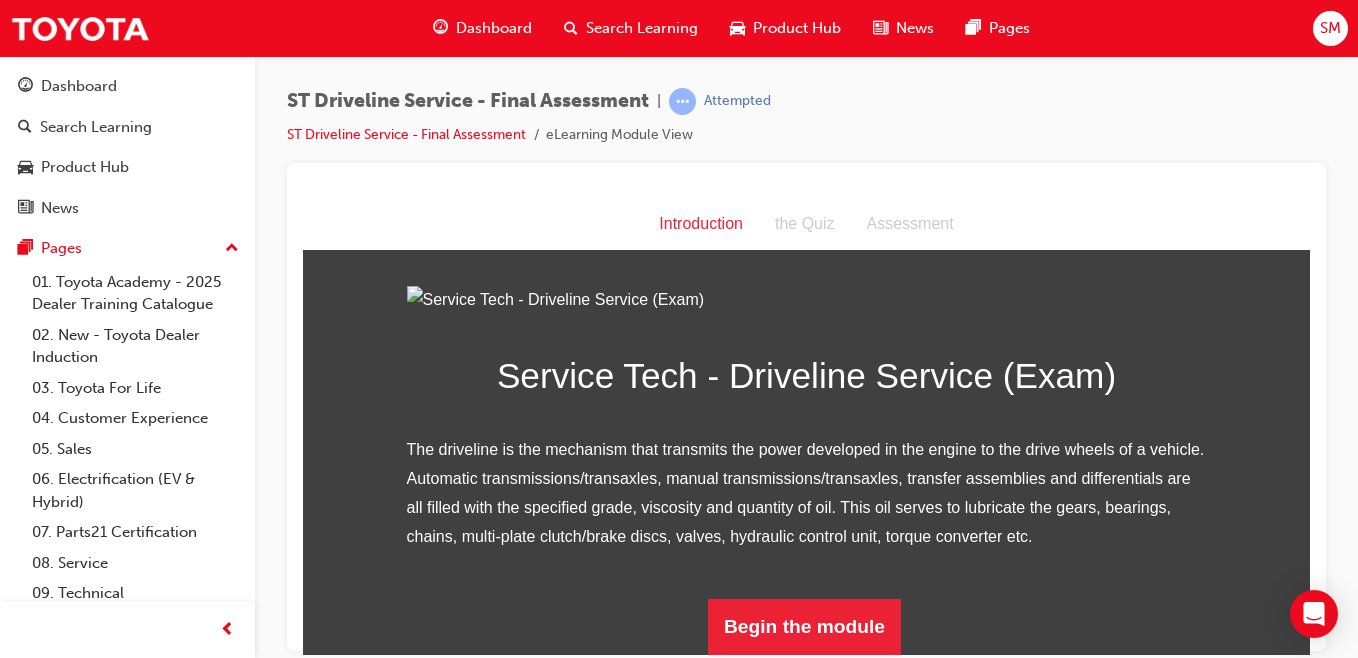 scroll, scrollTop: 240, scrollLeft: 0, axis: vertical 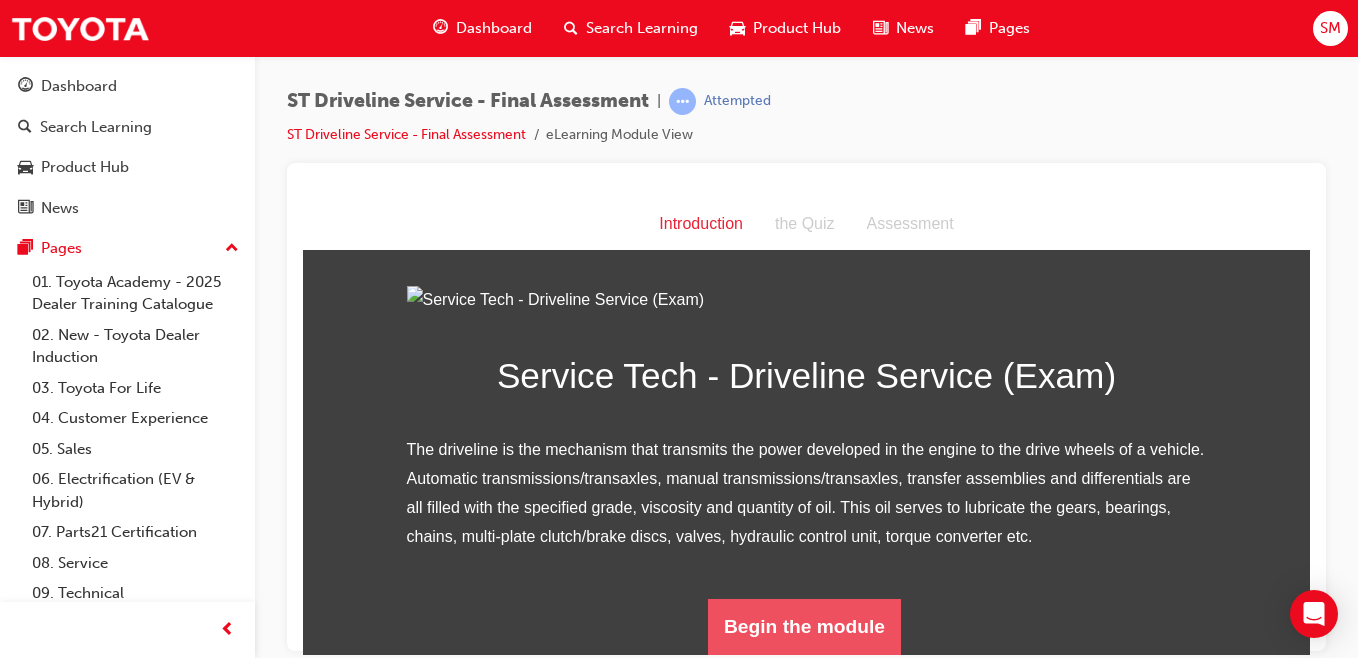 click on "Begin the module" at bounding box center [804, 626] 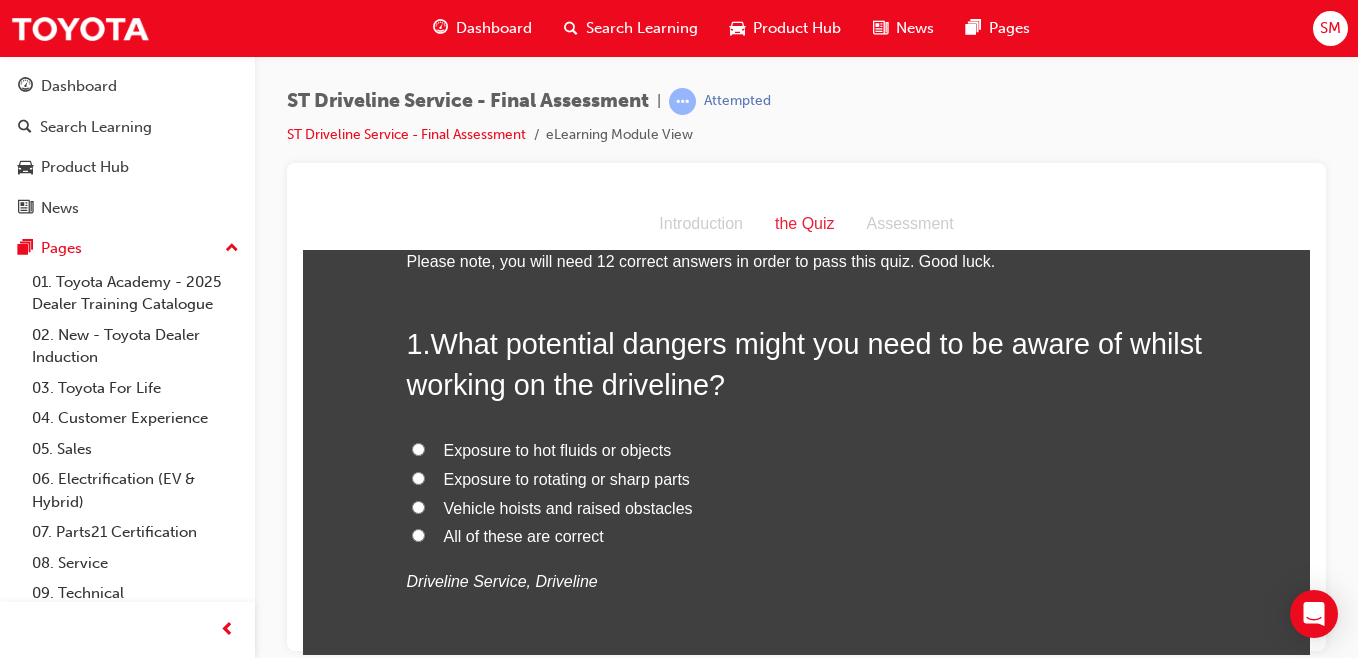 scroll, scrollTop: 52, scrollLeft: 0, axis: vertical 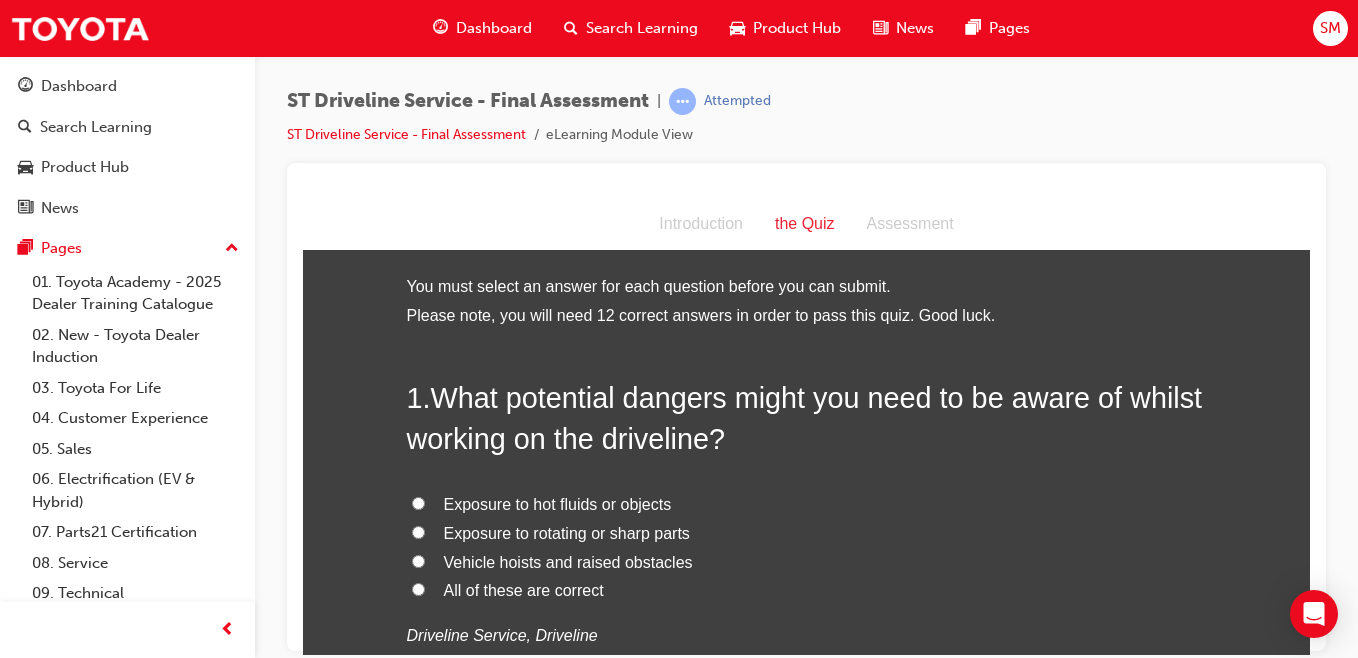 drag, startPoint x: 1302, startPoint y: 241, endPoint x: 1660, endPoint y: 238, distance: 358.01257 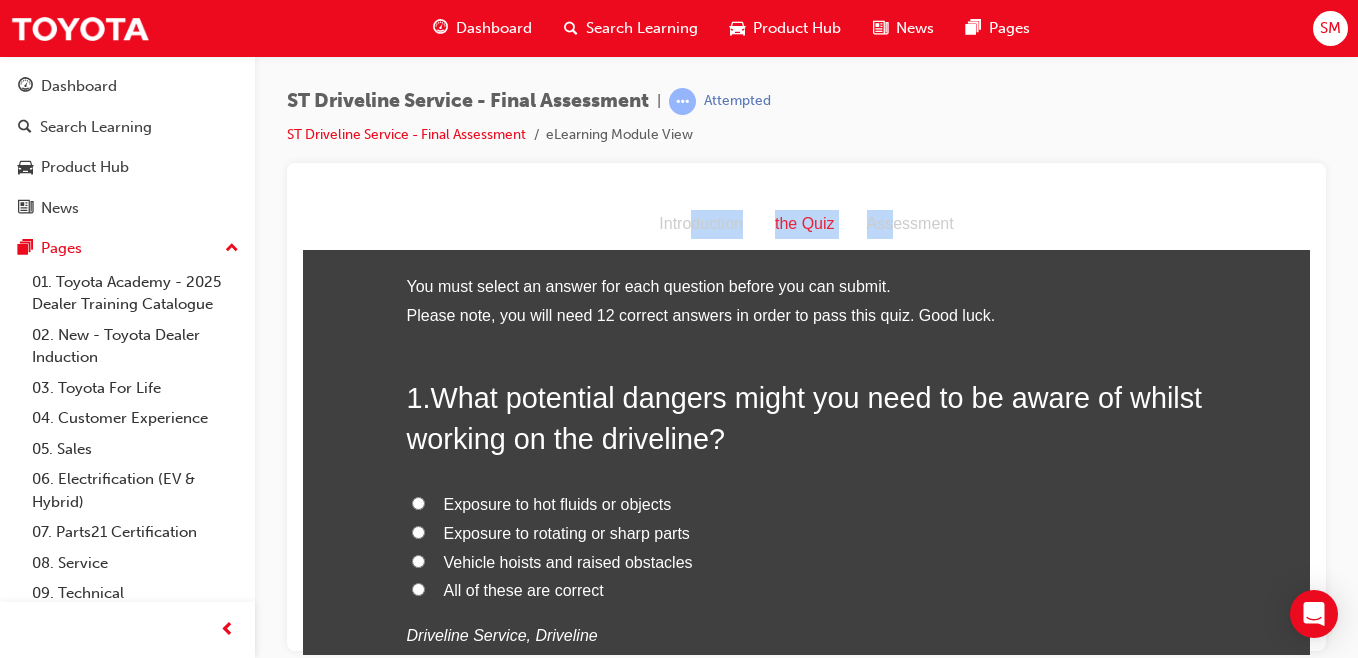 drag, startPoint x: 689, startPoint y: 218, endPoint x: 884, endPoint y: 219, distance: 195.00256 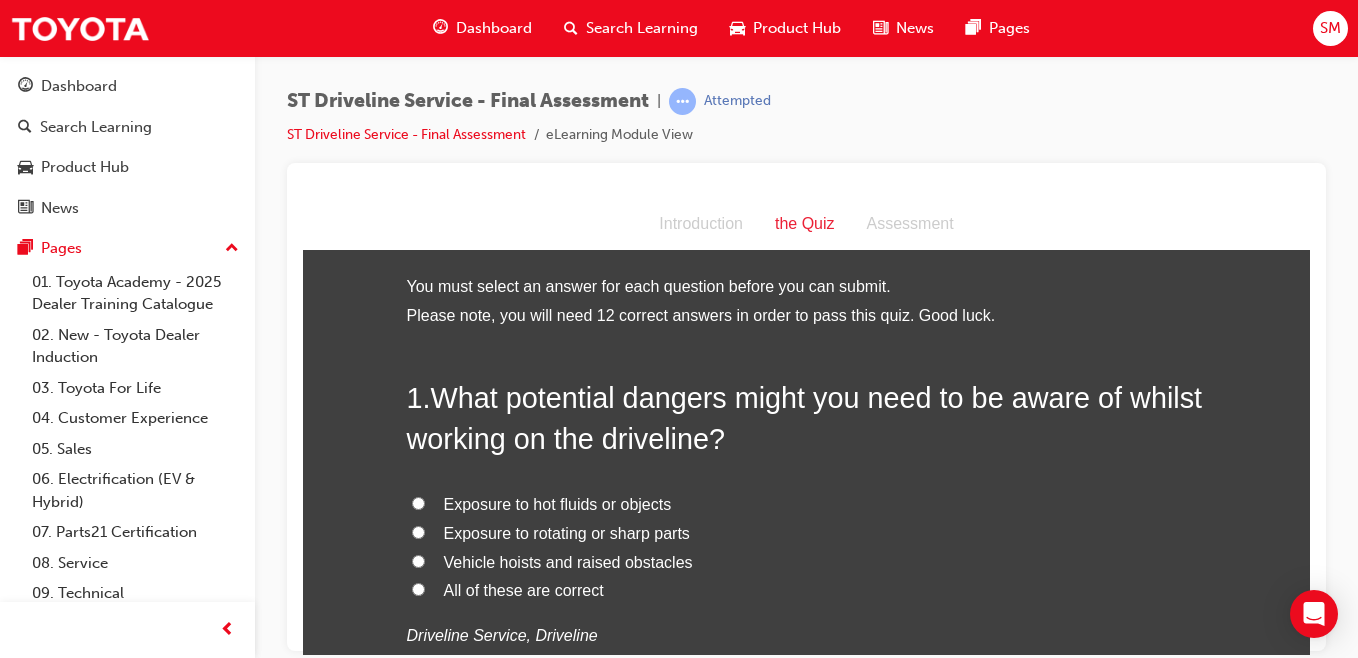 drag, startPoint x: 884, startPoint y: 219, endPoint x: 1039, endPoint y: 201, distance: 156.04166 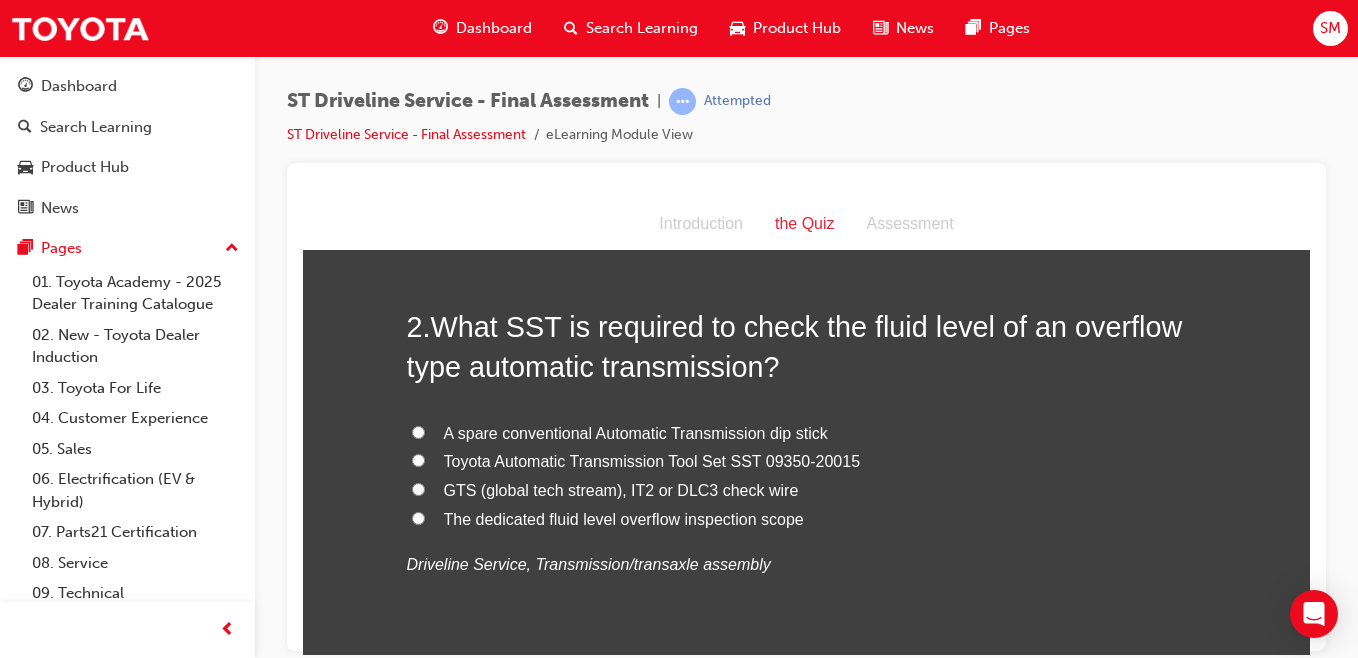 scroll, scrollTop: 516, scrollLeft: 0, axis: vertical 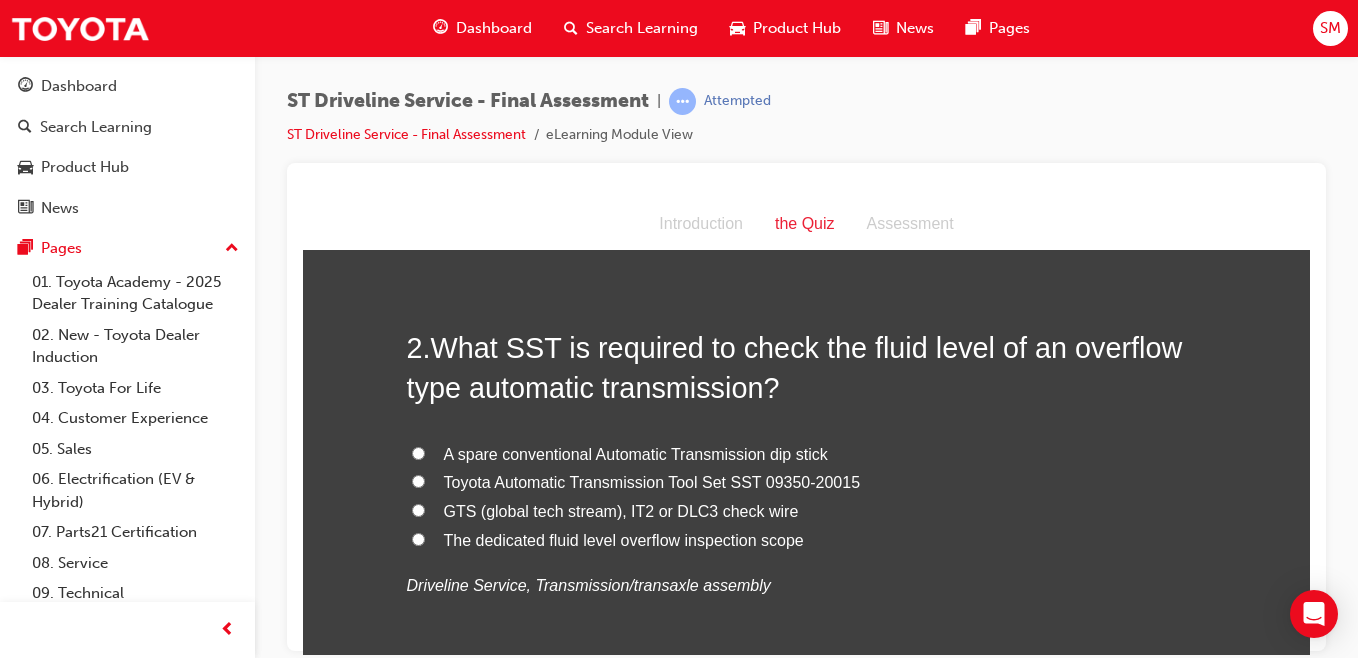 click on "The dedicated fluid level overflow inspection scope" at bounding box center [807, 540] 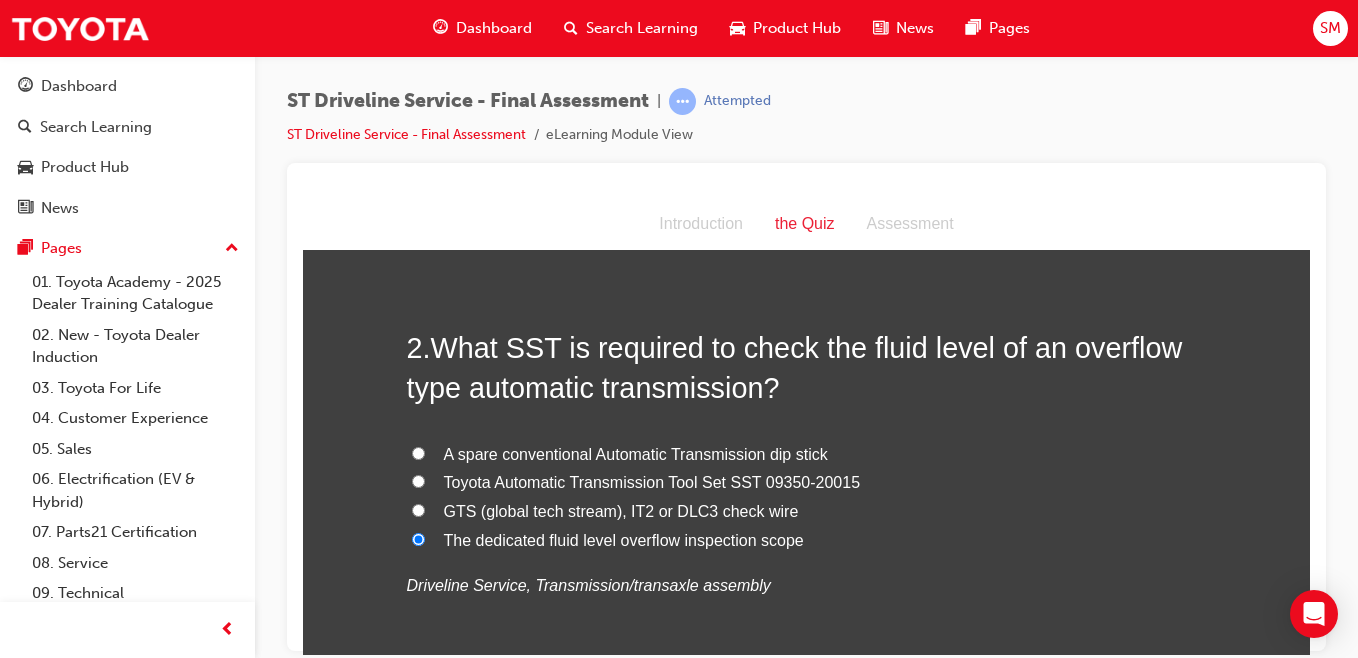 radio on "true" 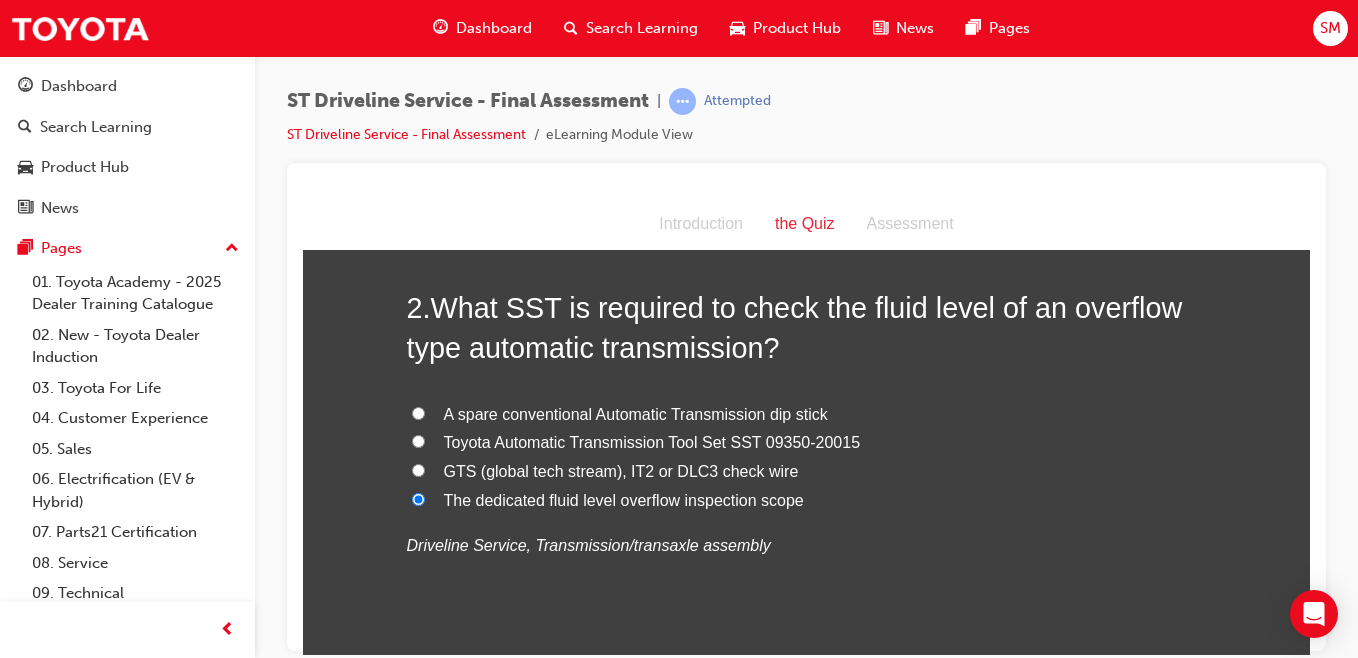 scroll, scrollTop: 555, scrollLeft: 0, axis: vertical 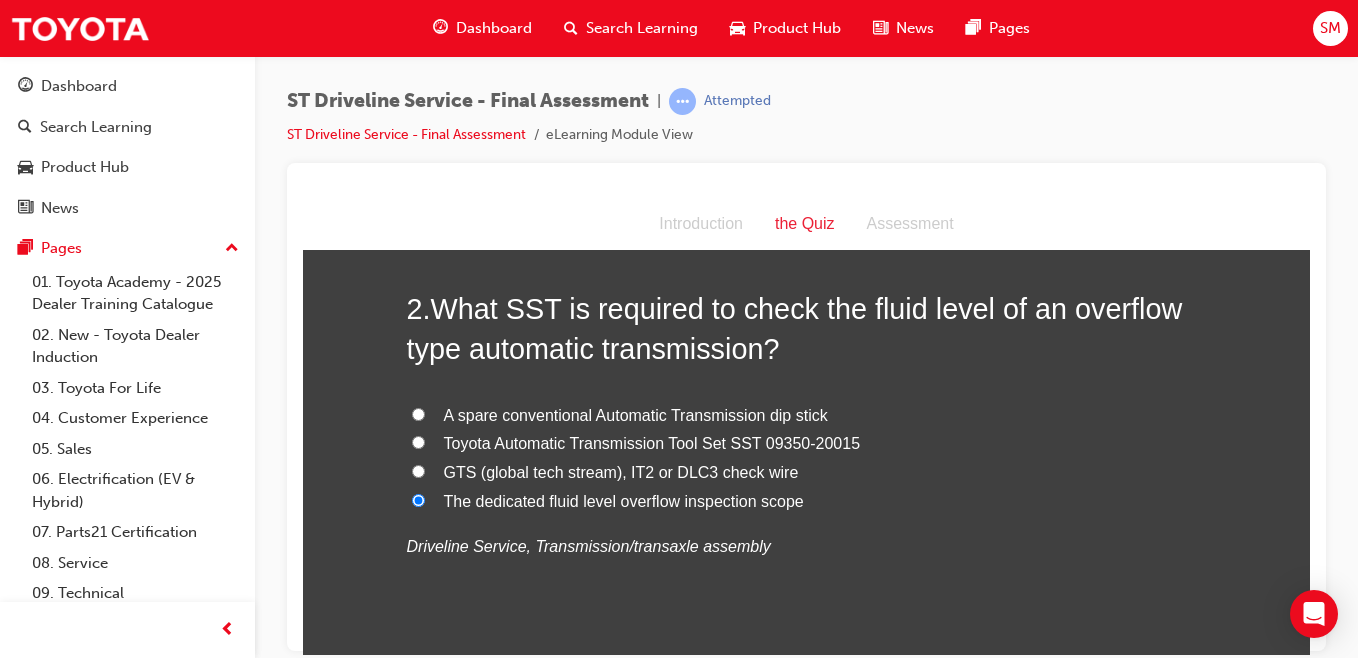 click on "Toyota Automatic Transmission Tool Set SST 09350-20015" at bounding box center (418, 441) 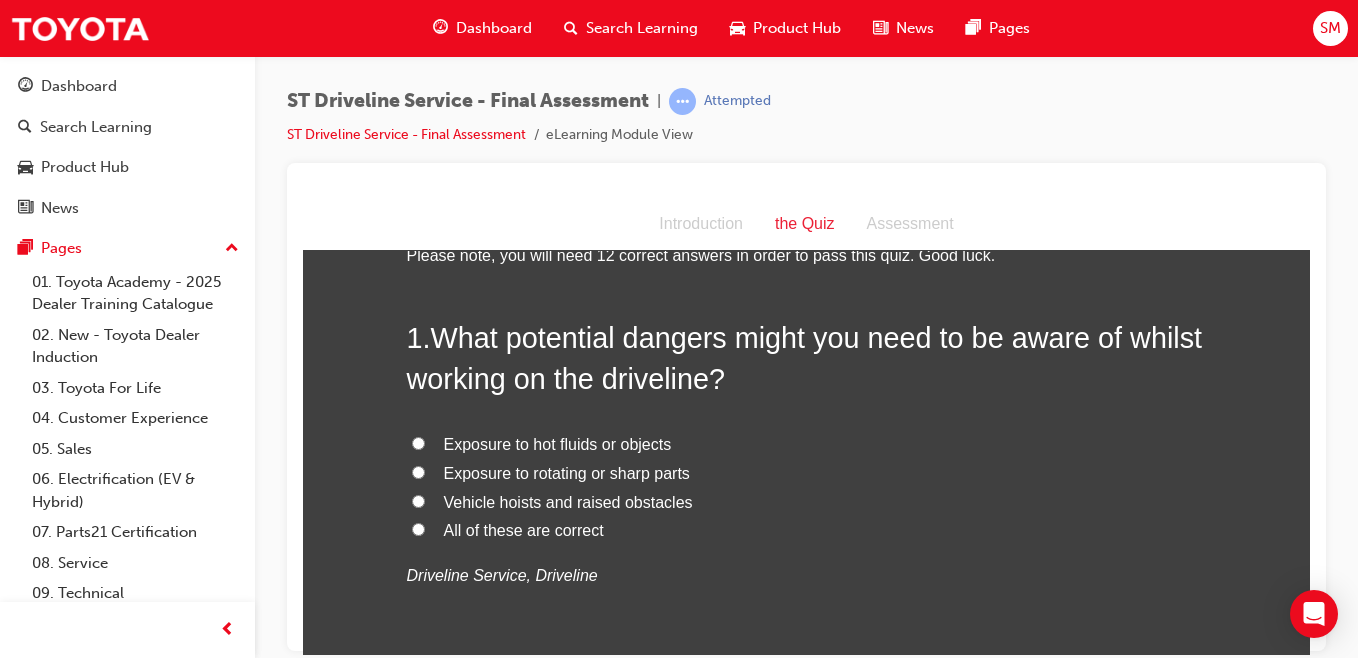 scroll, scrollTop: 0, scrollLeft: 0, axis: both 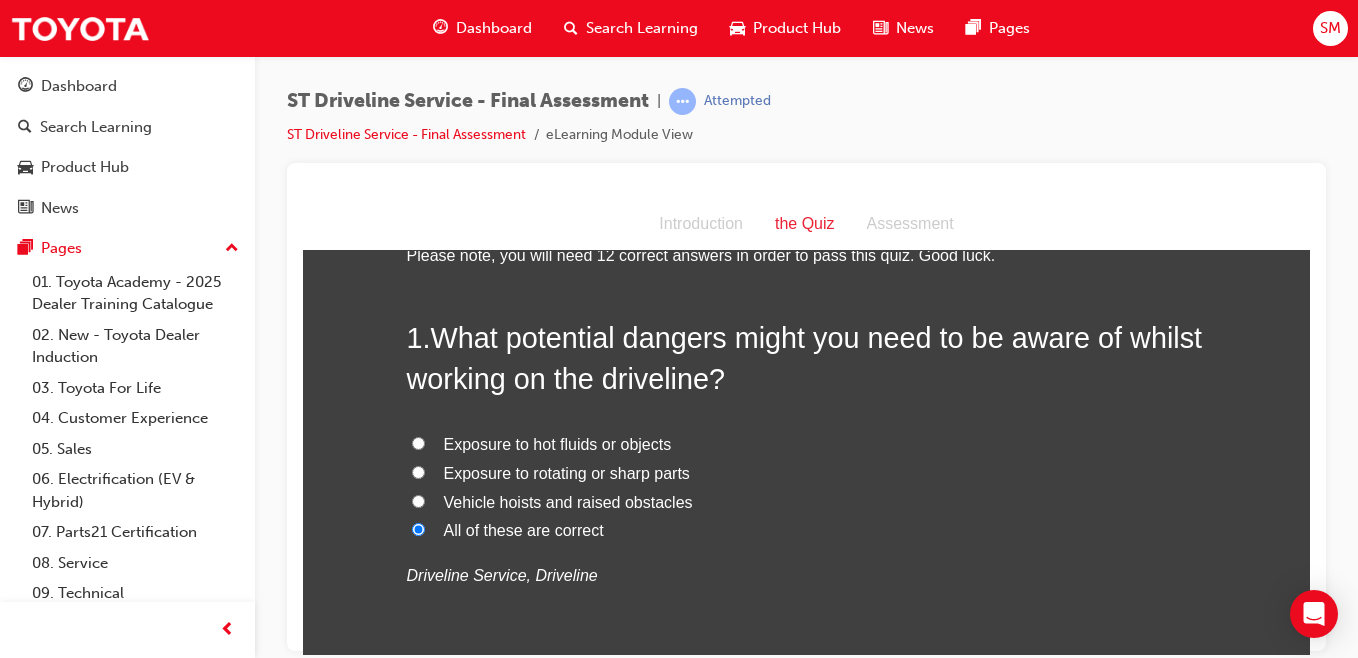 radio on "true" 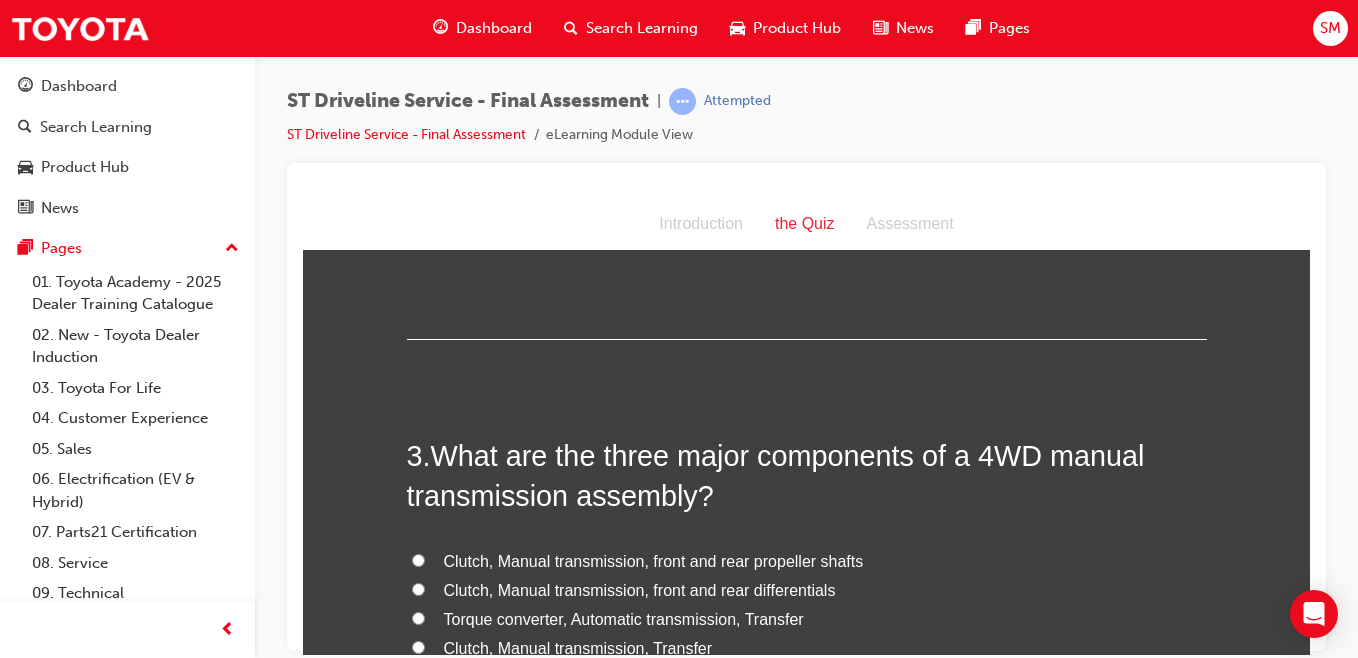 scroll, scrollTop: 883, scrollLeft: 0, axis: vertical 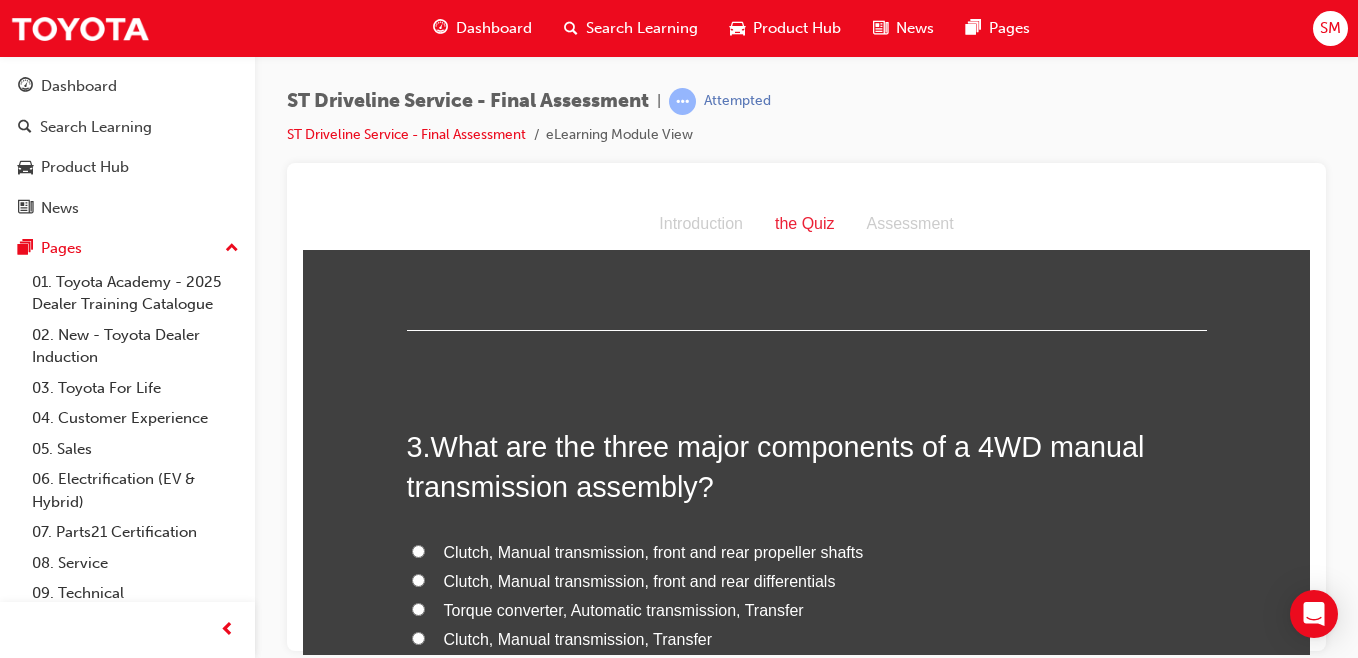 click on "SM" at bounding box center (1330, 28) 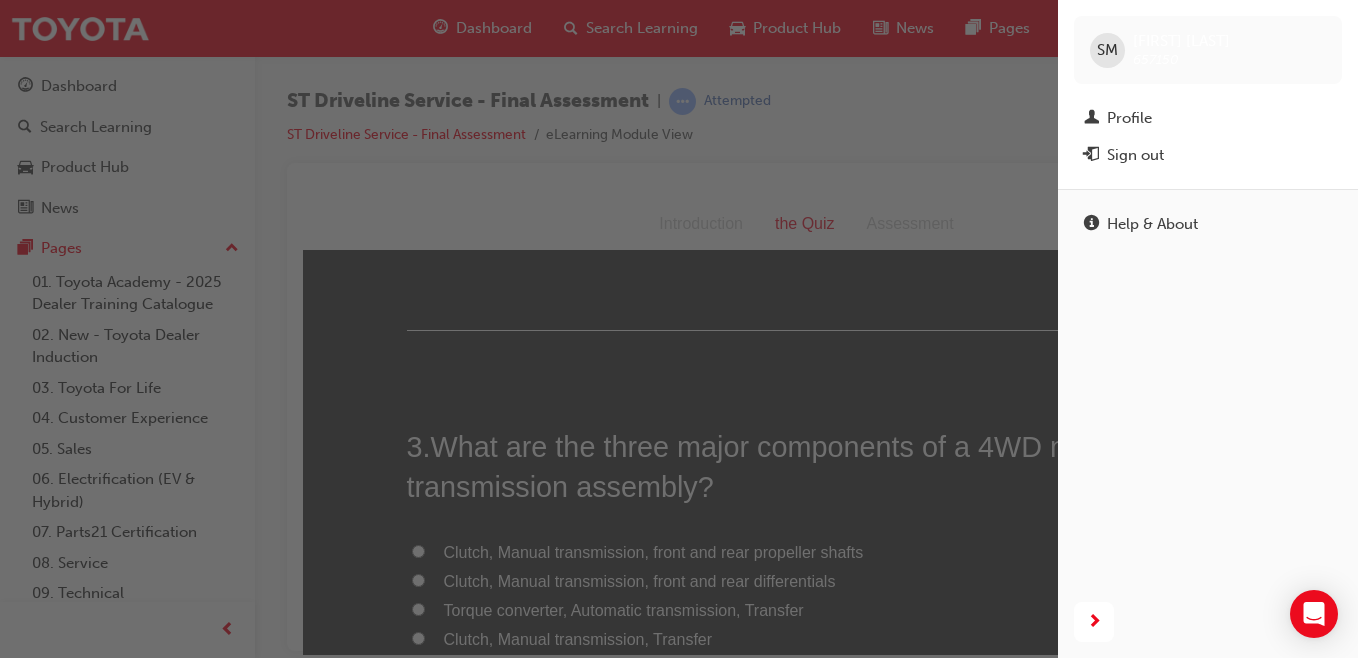 click on "Sign out" at bounding box center (1208, 155) 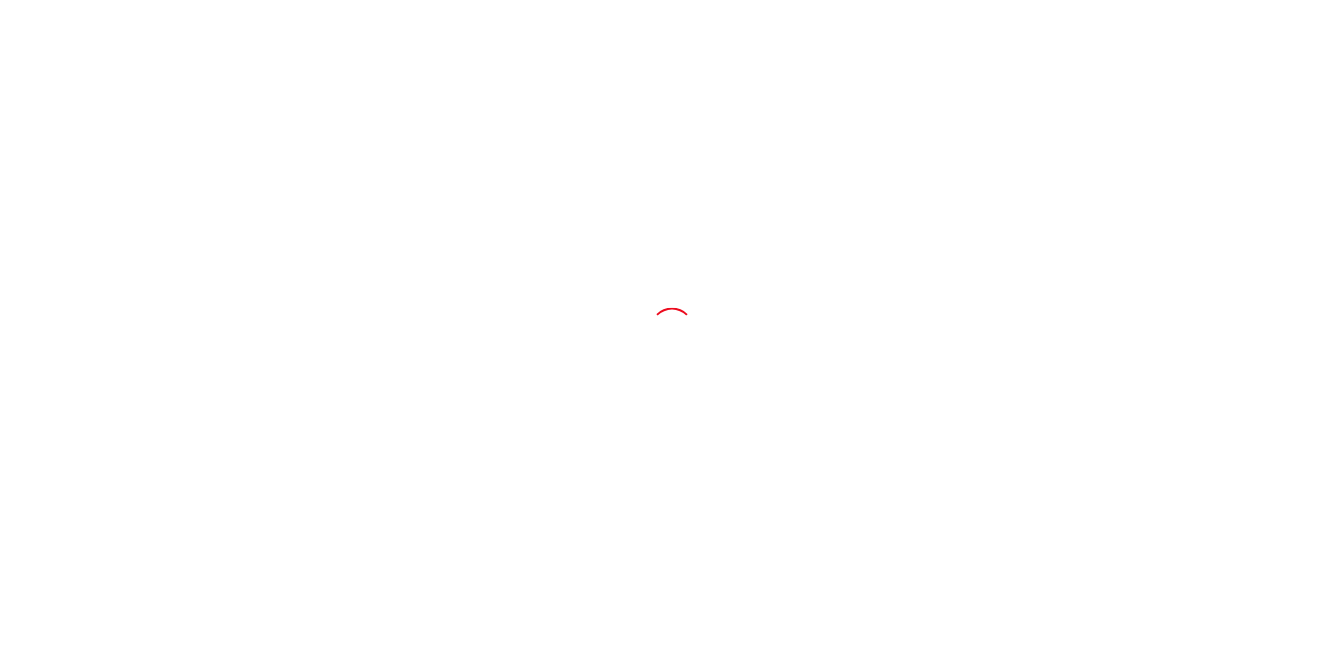 scroll, scrollTop: 0, scrollLeft: 0, axis: both 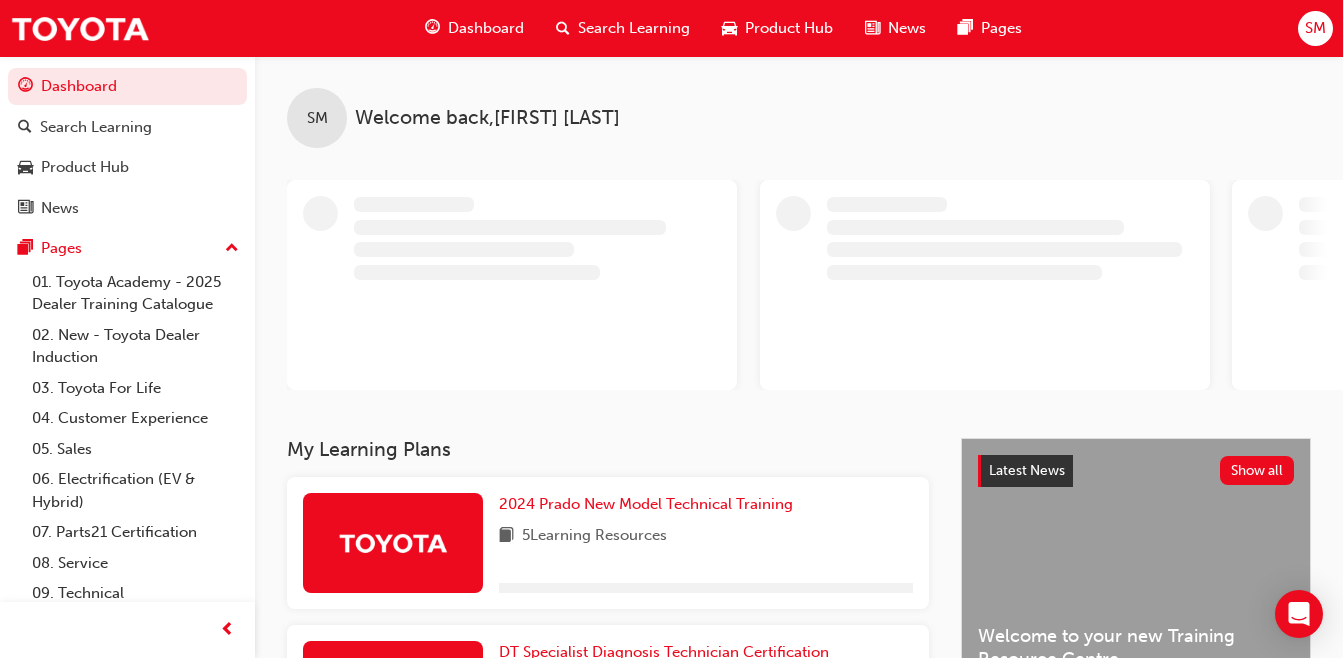 click on "SM" at bounding box center (1315, 28) 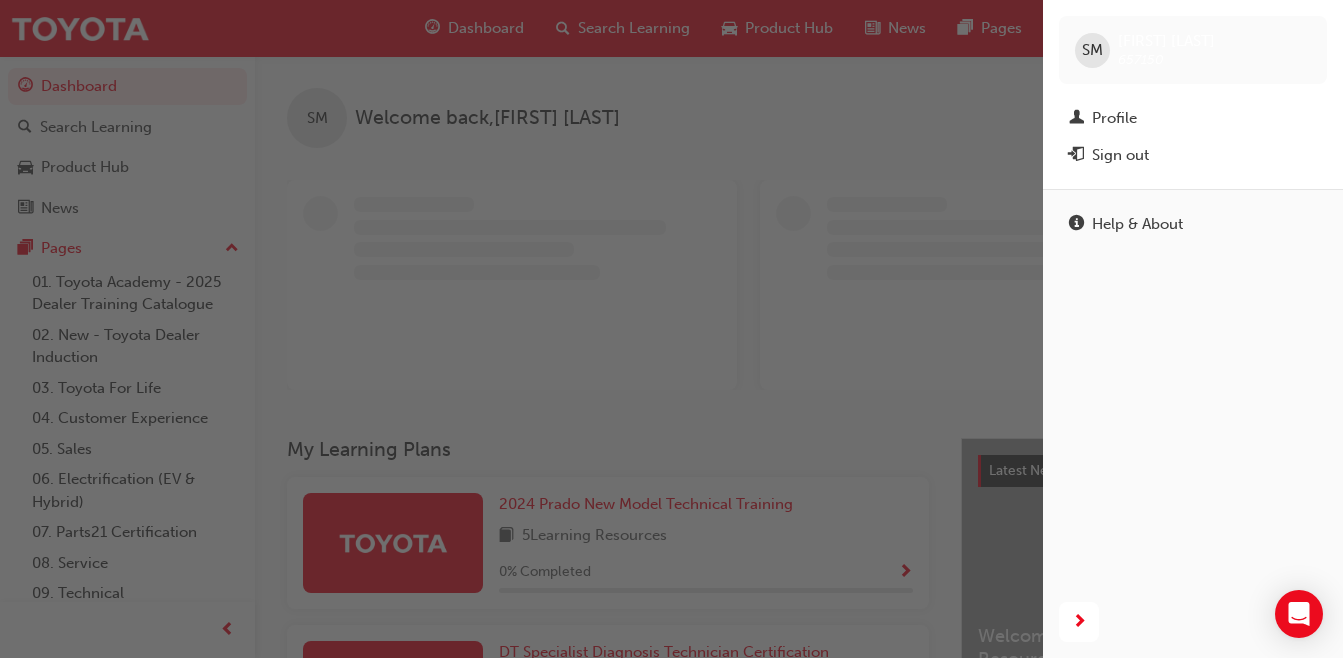 click on "Sign out" at bounding box center (1193, 155) 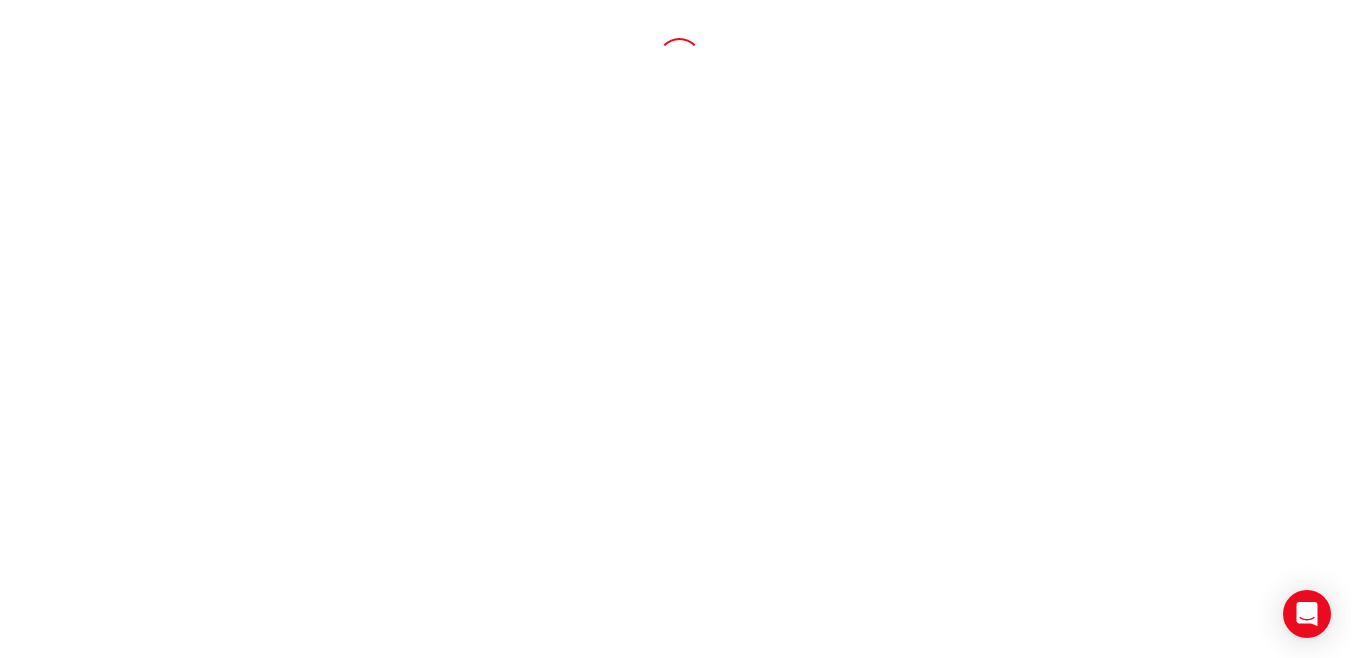 scroll, scrollTop: 0, scrollLeft: 0, axis: both 